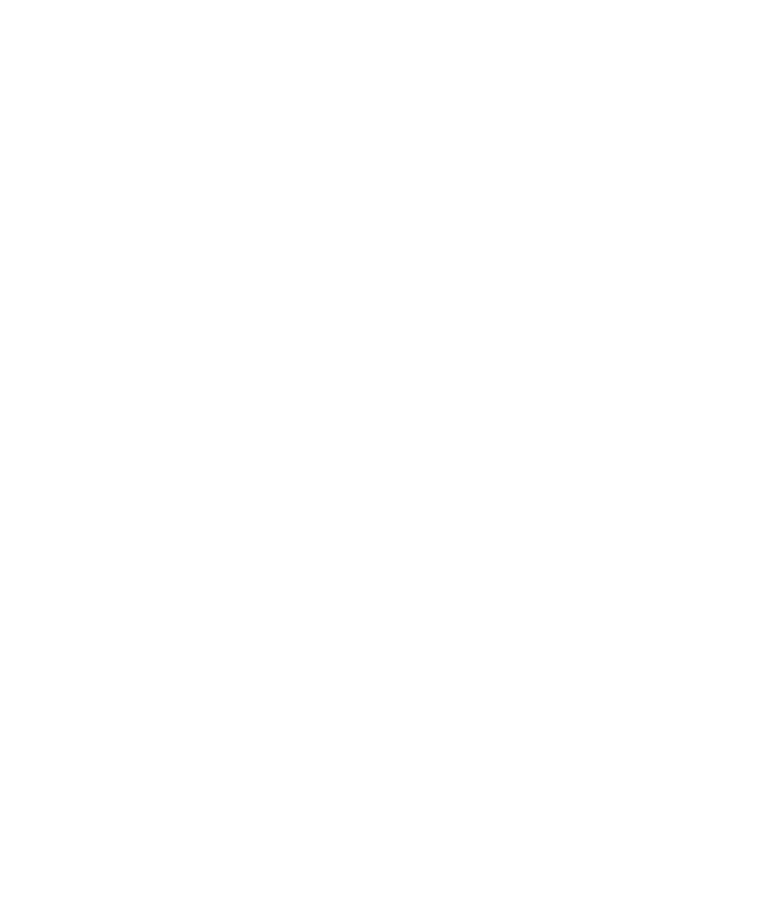 select on "*" 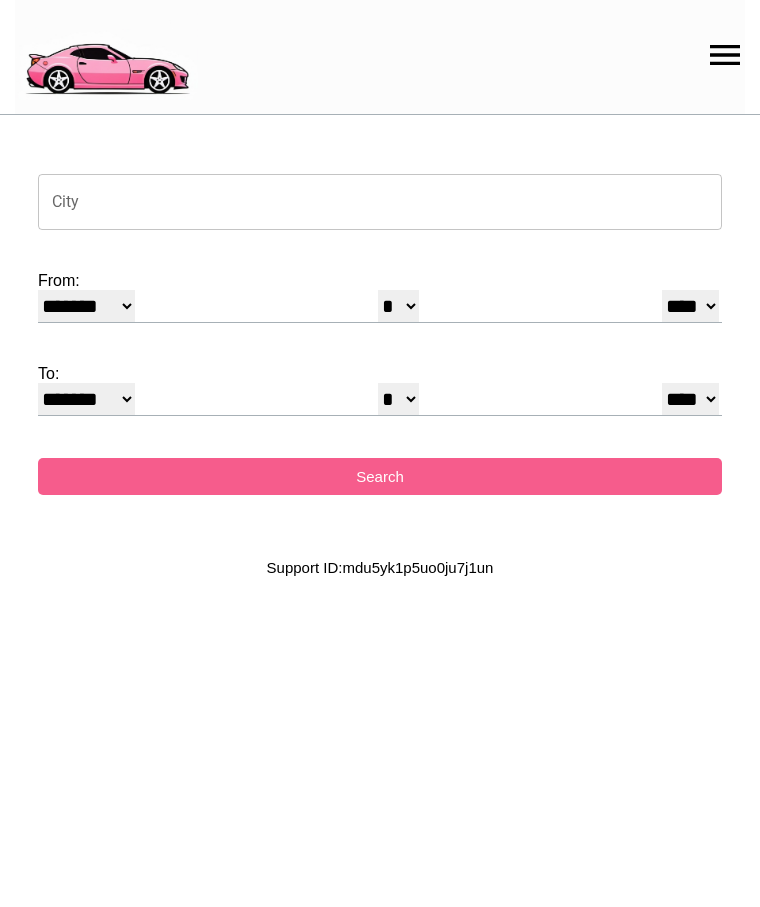 scroll, scrollTop: 0, scrollLeft: 0, axis: both 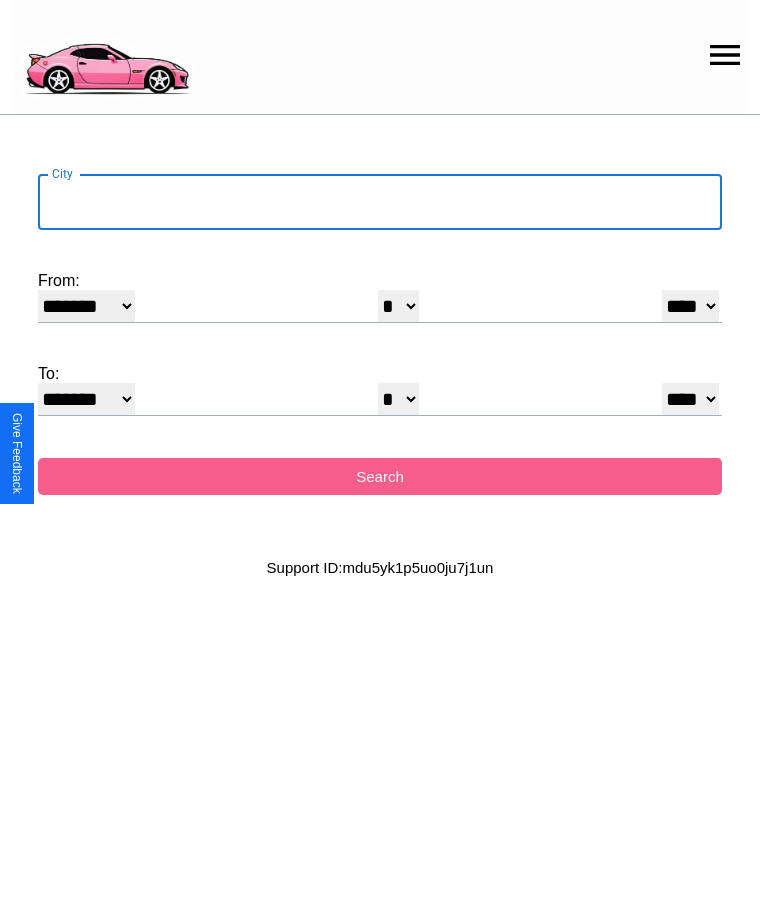 click on "City" at bounding box center [380, 202] 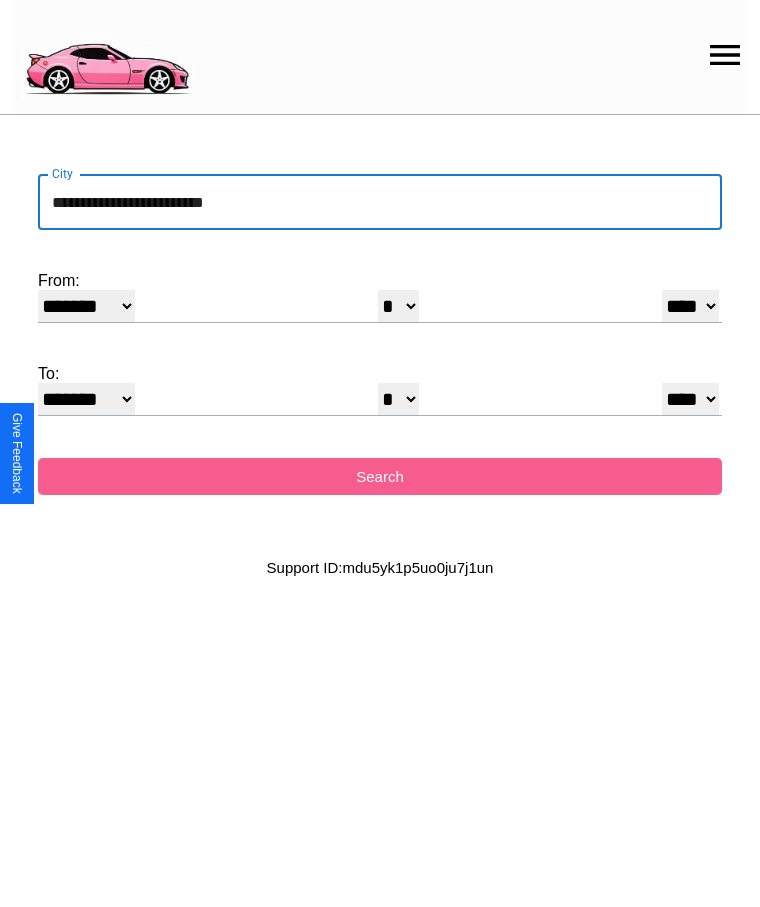 type on "**********" 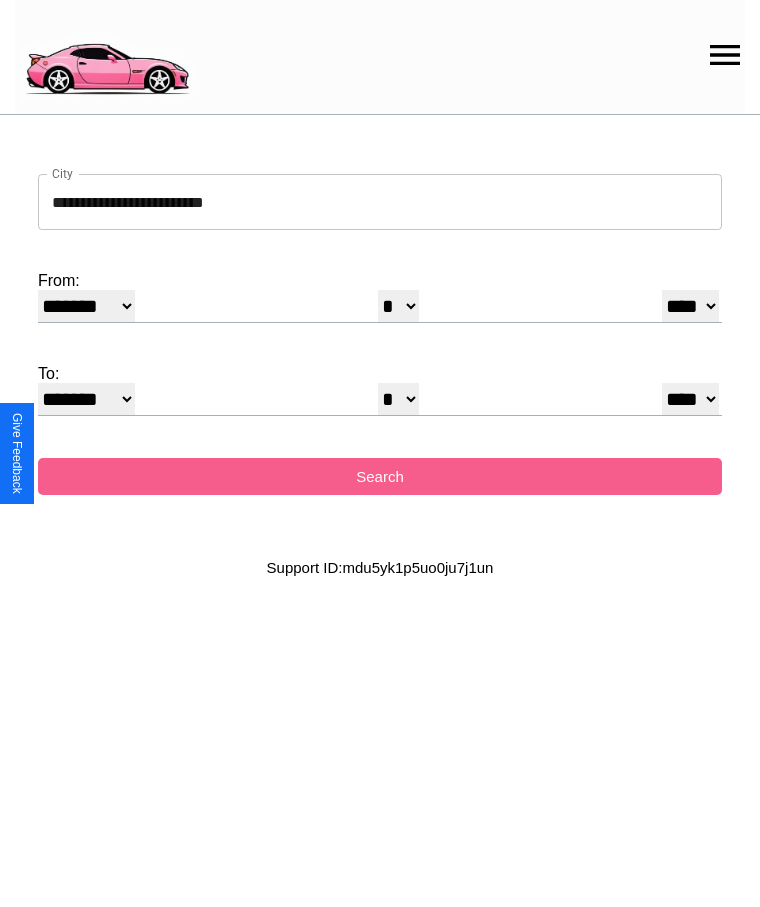 click on "******* ******** ***** ***** *** **** **** ****** ********* ******* ******** ********" at bounding box center (86, 306) 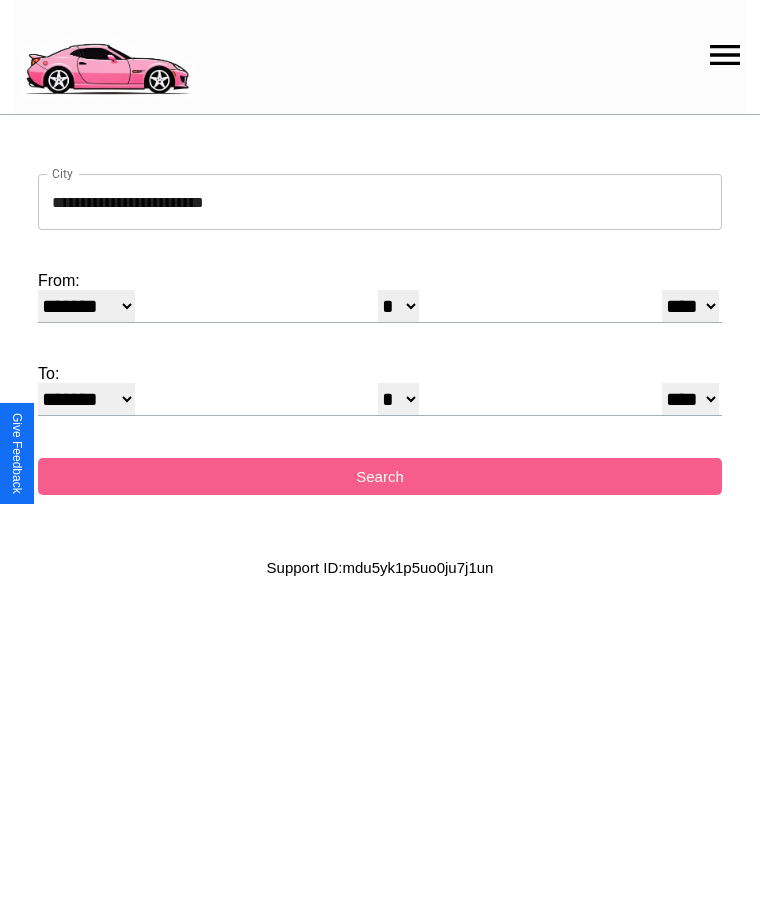 select on "*" 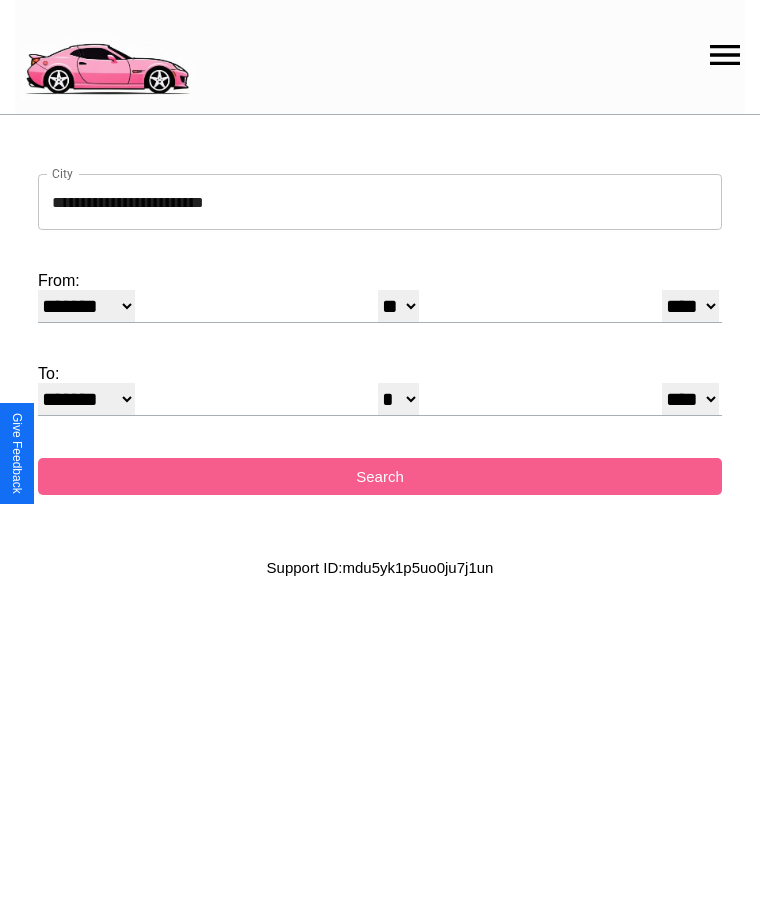 click on "**** **** **** **** **** **** **** **** **** ****" at bounding box center (690, 306) 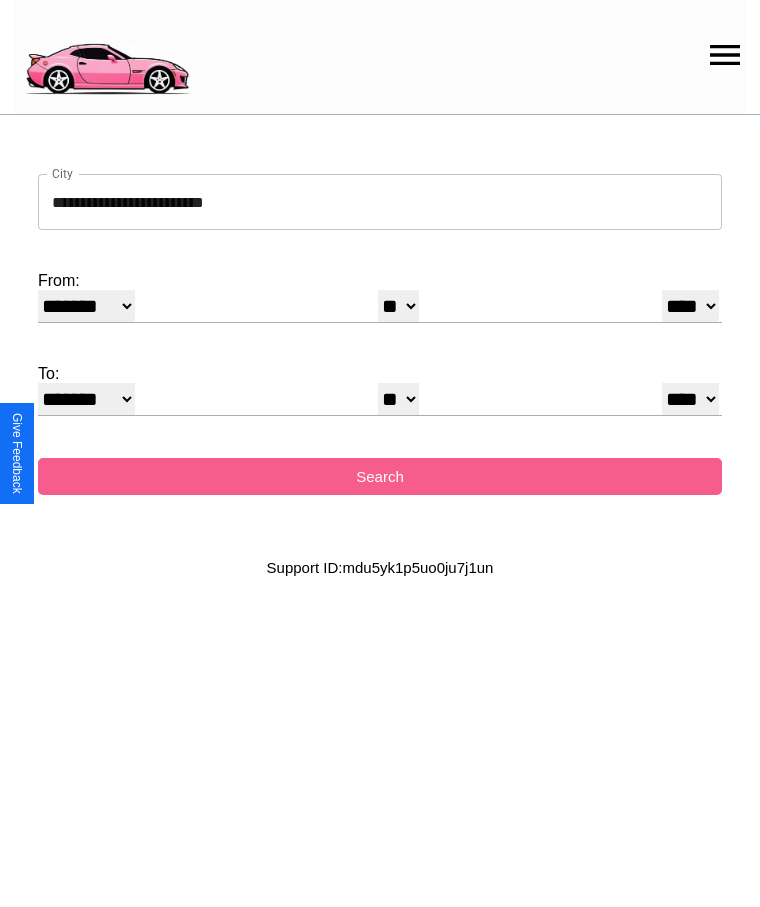 select on "****" 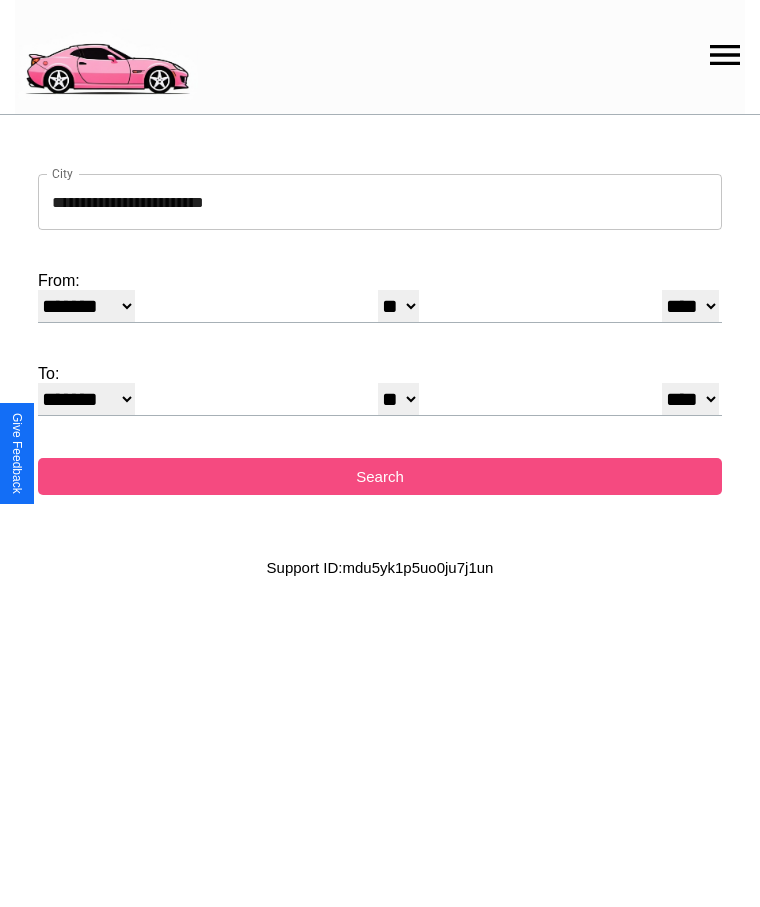 click on "Search" at bounding box center (380, 476) 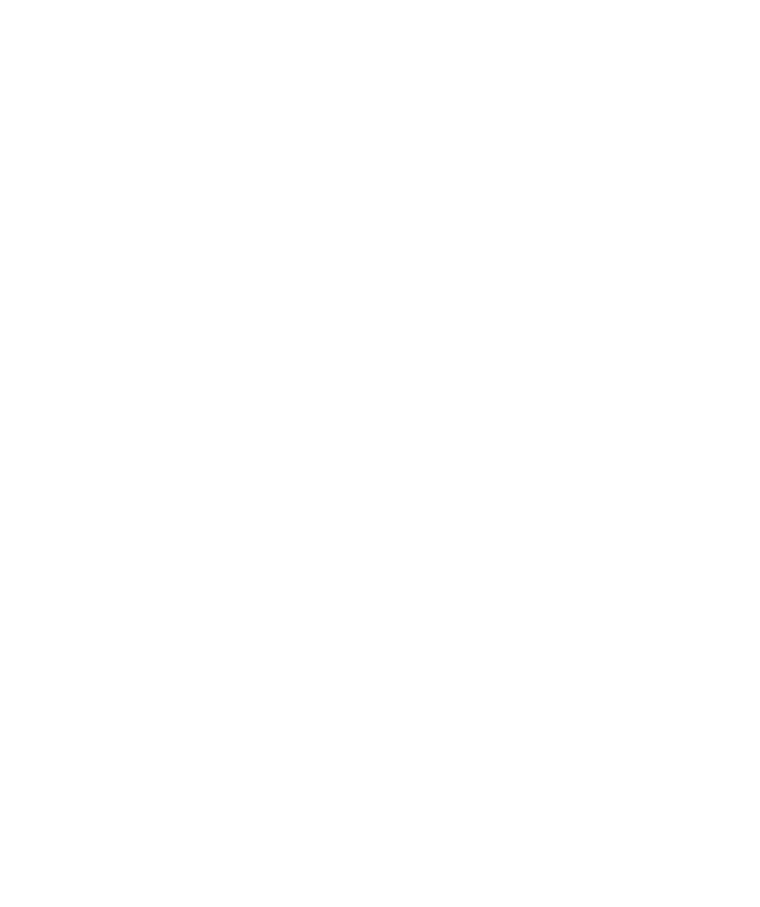 scroll, scrollTop: 0, scrollLeft: 0, axis: both 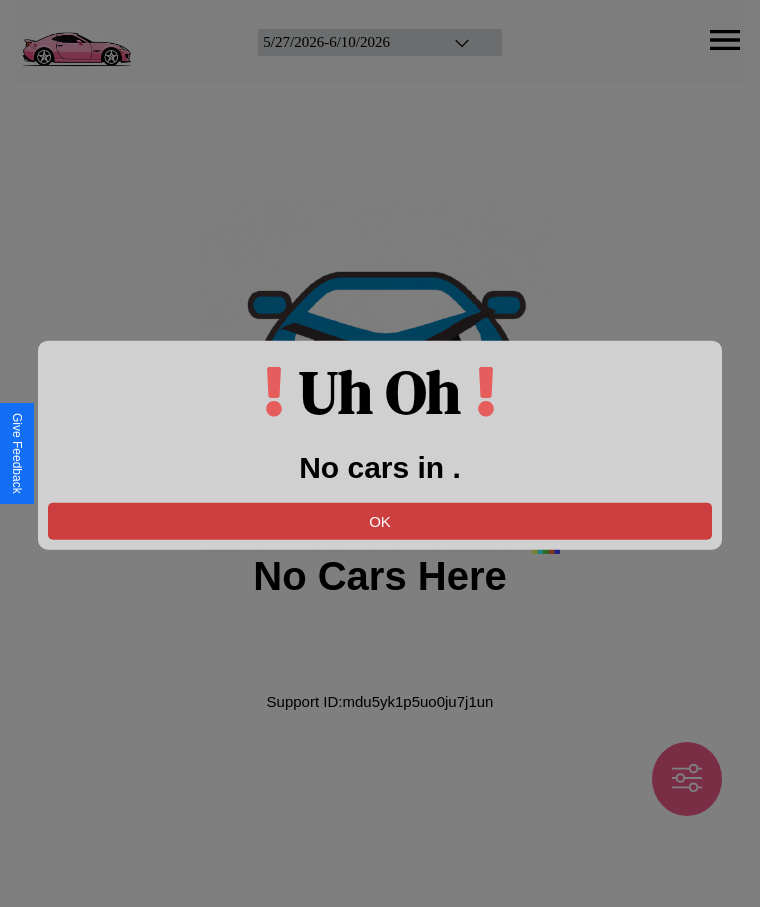click on "OK" at bounding box center [380, 520] 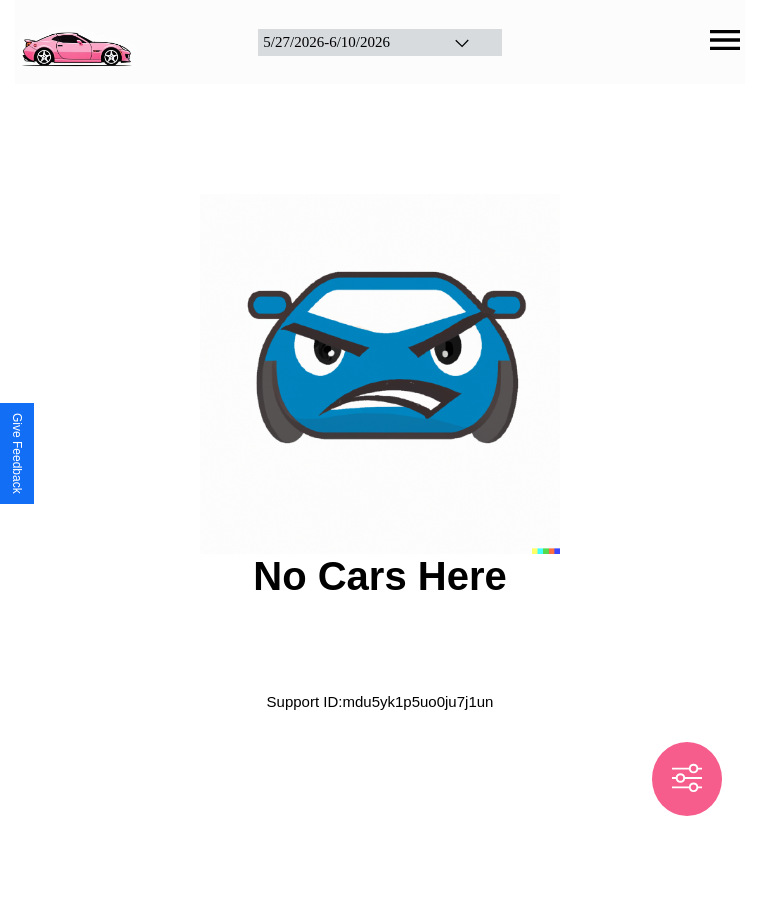 click at bounding box center (76, 40) 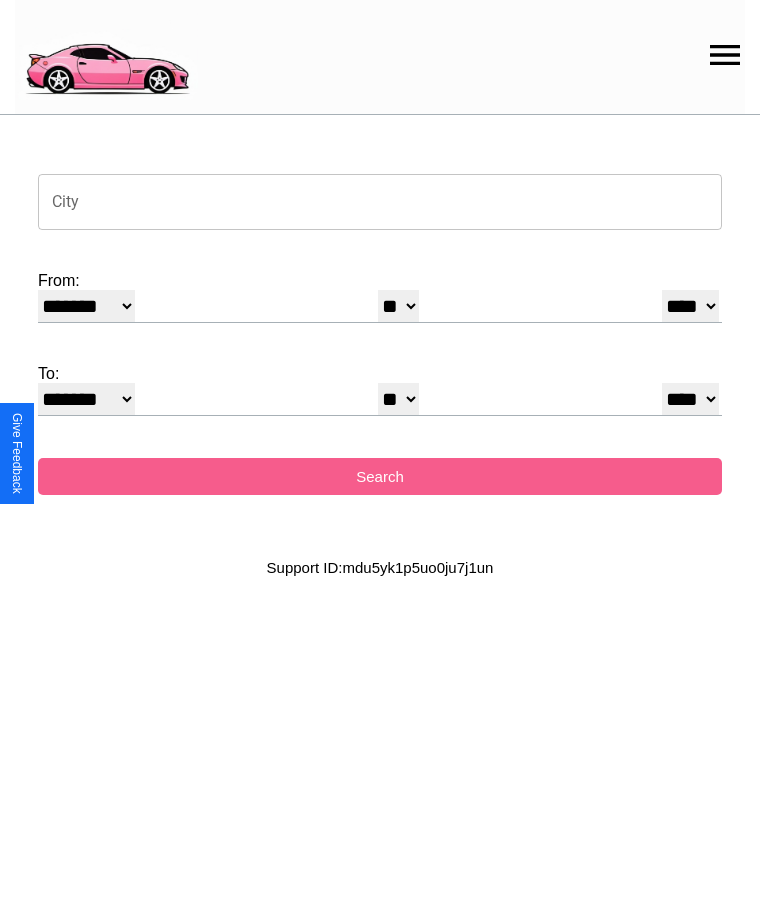 click 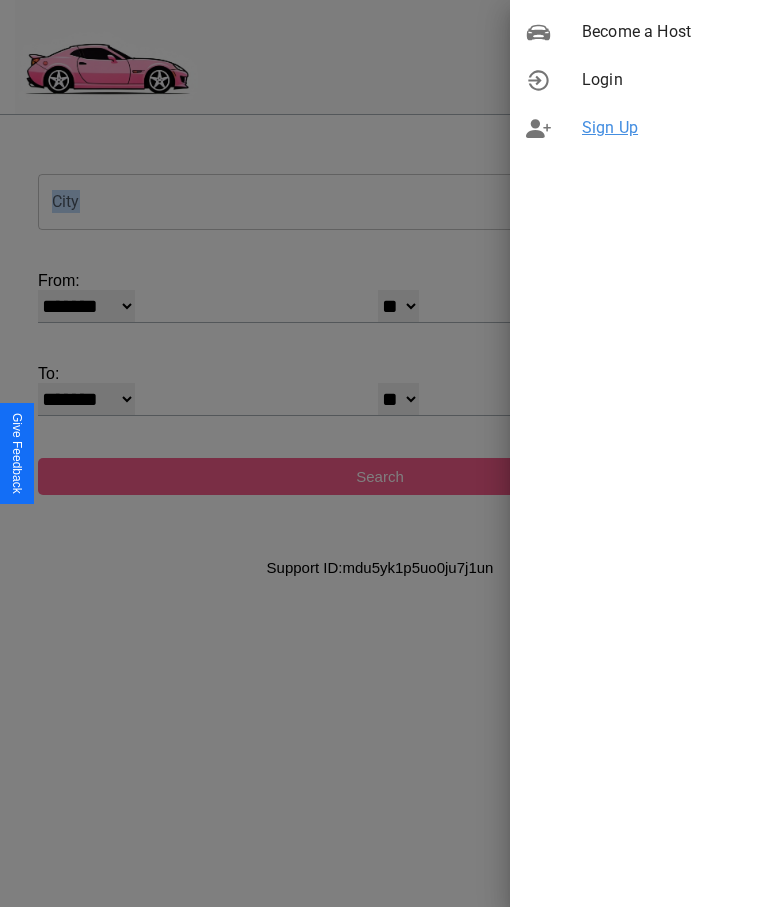 click on "Sign Up" at bounding box center (663, 128) 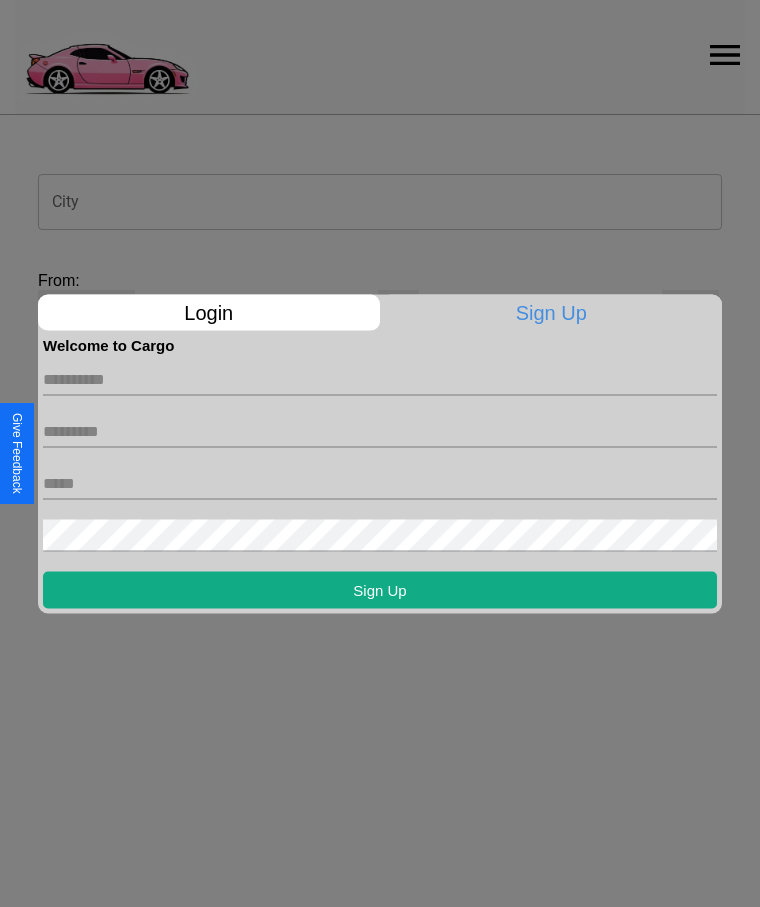 click at bounding box center (380, 379) 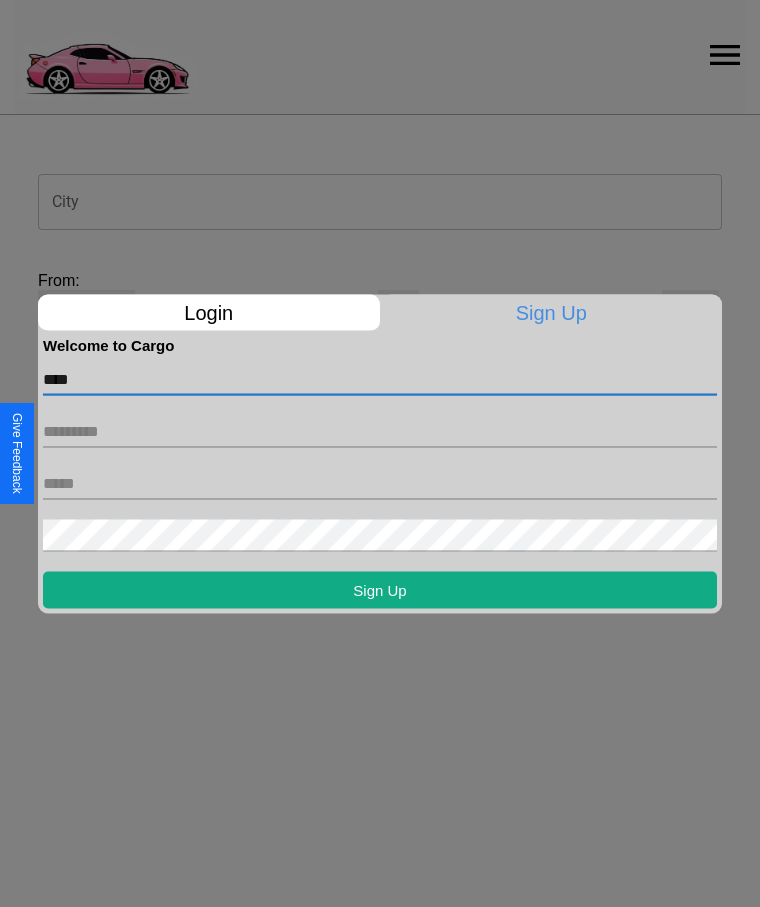 type on "****" 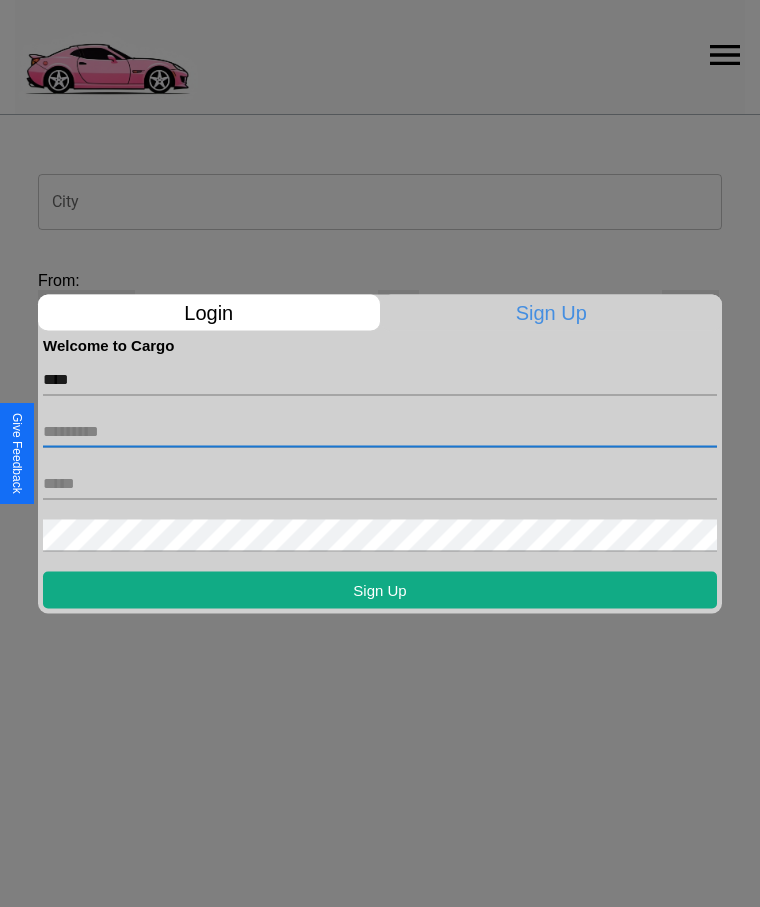 click at bounding box center (380, 431) 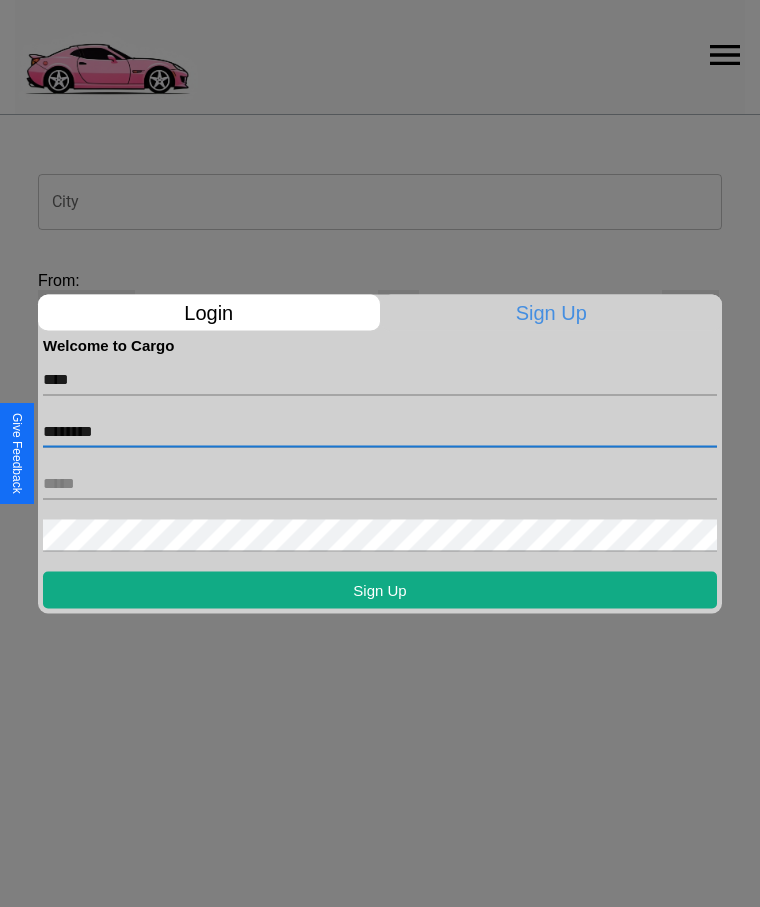 type on "********" 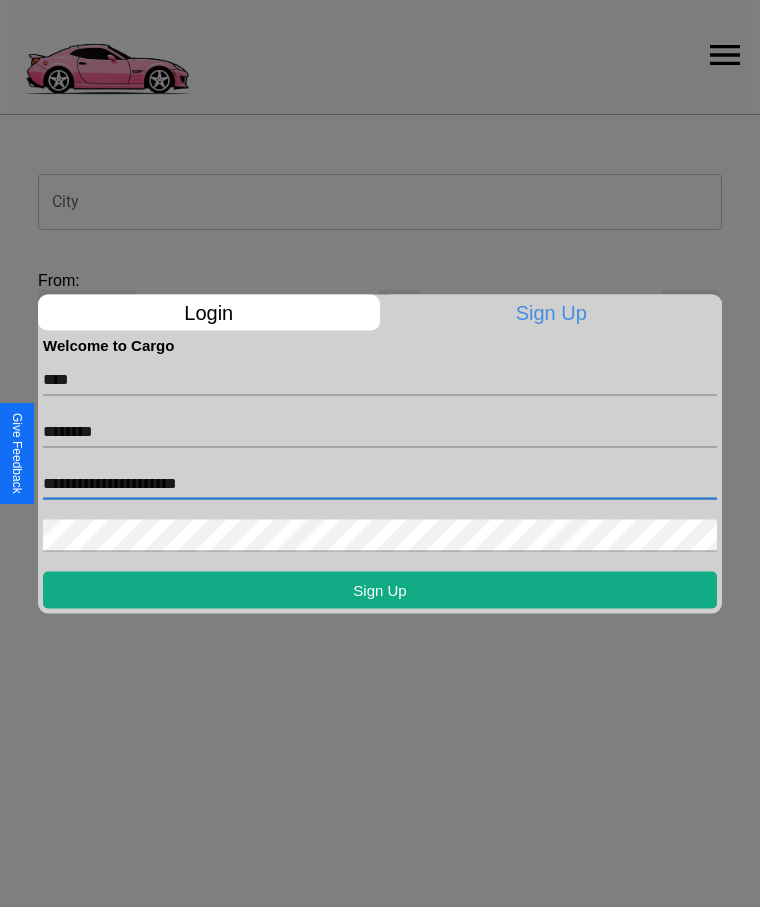 type on "**********" 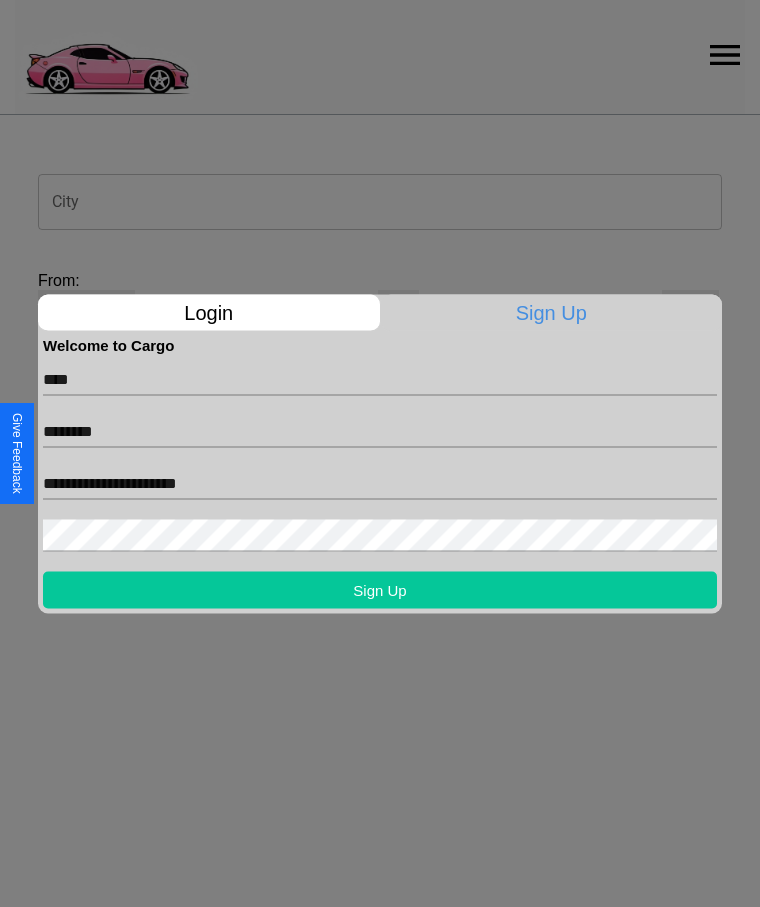 click on "Sign Up" at bounding box center (380, 589) 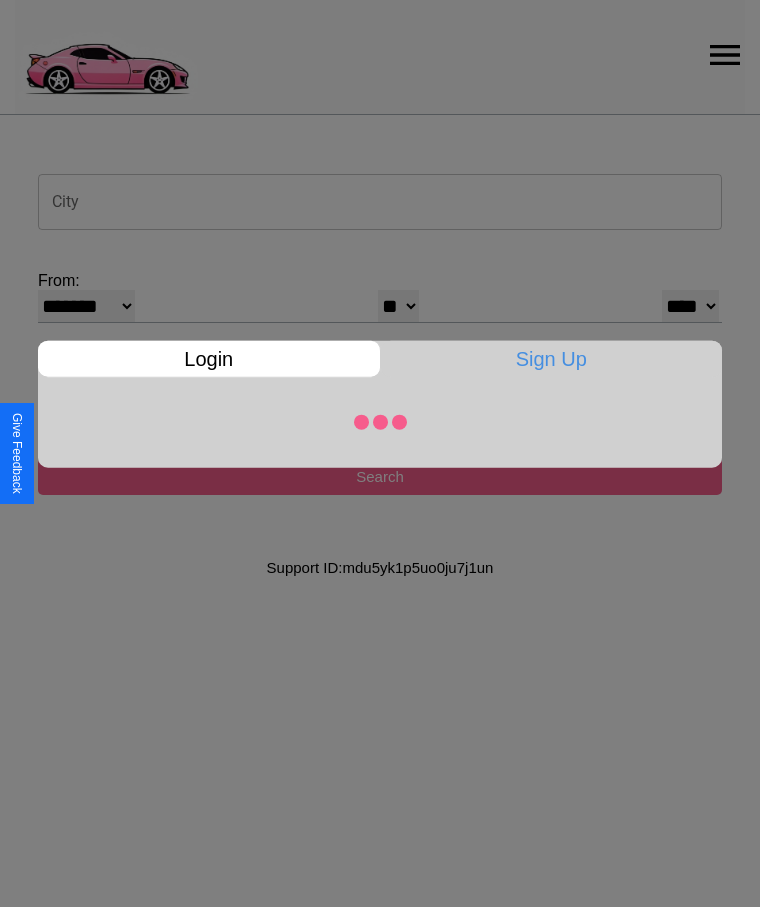 select on "*" 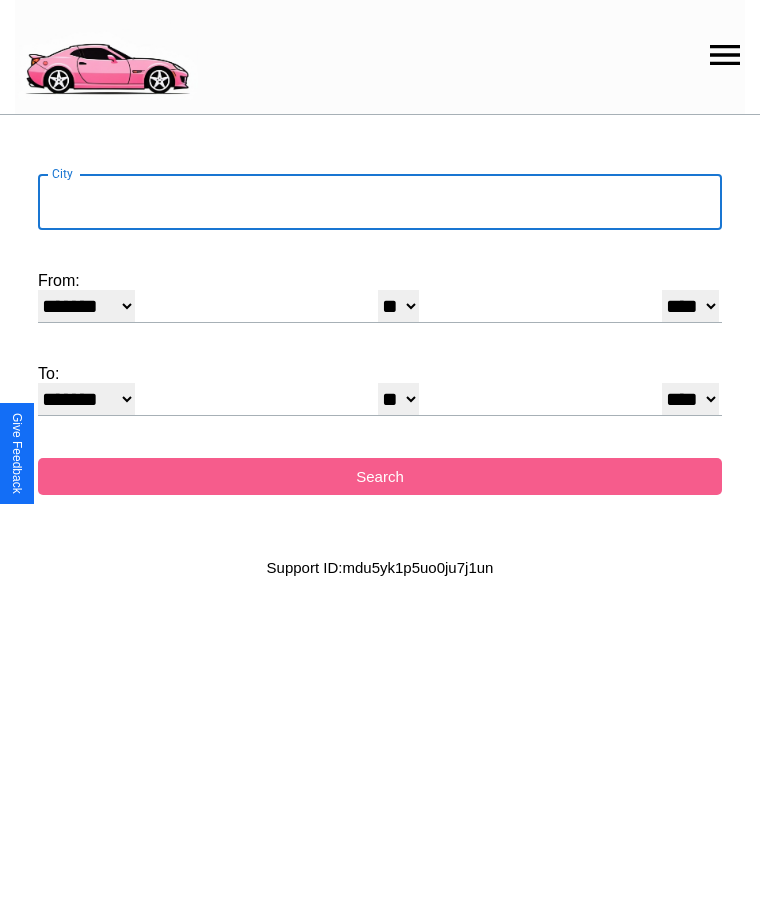 click on "City" at bounding box center [380, 202] 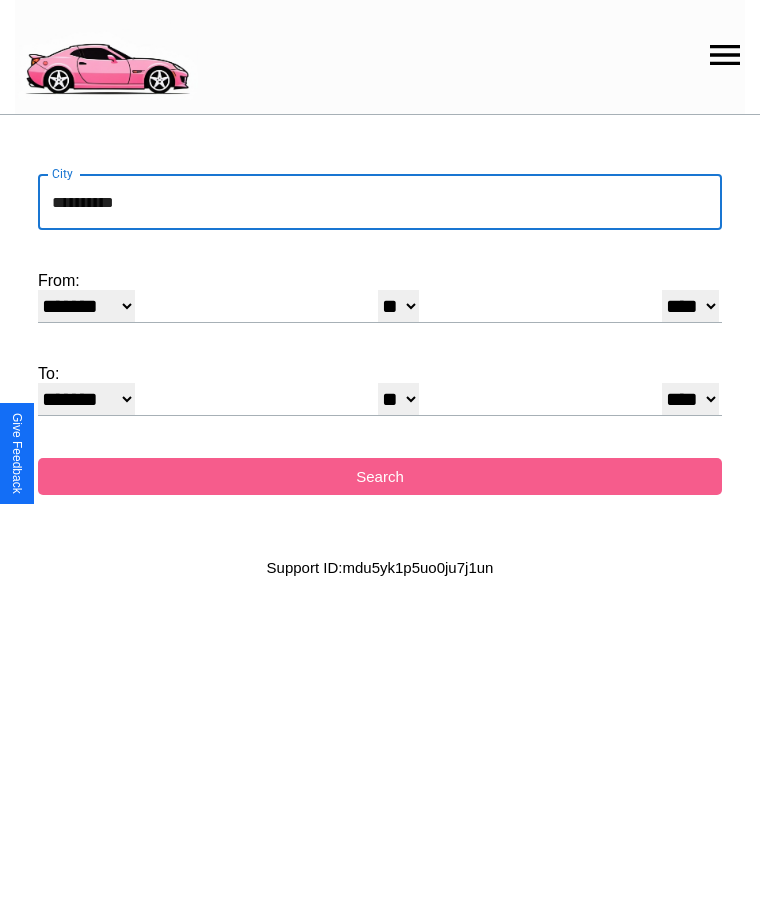 type on "**********" 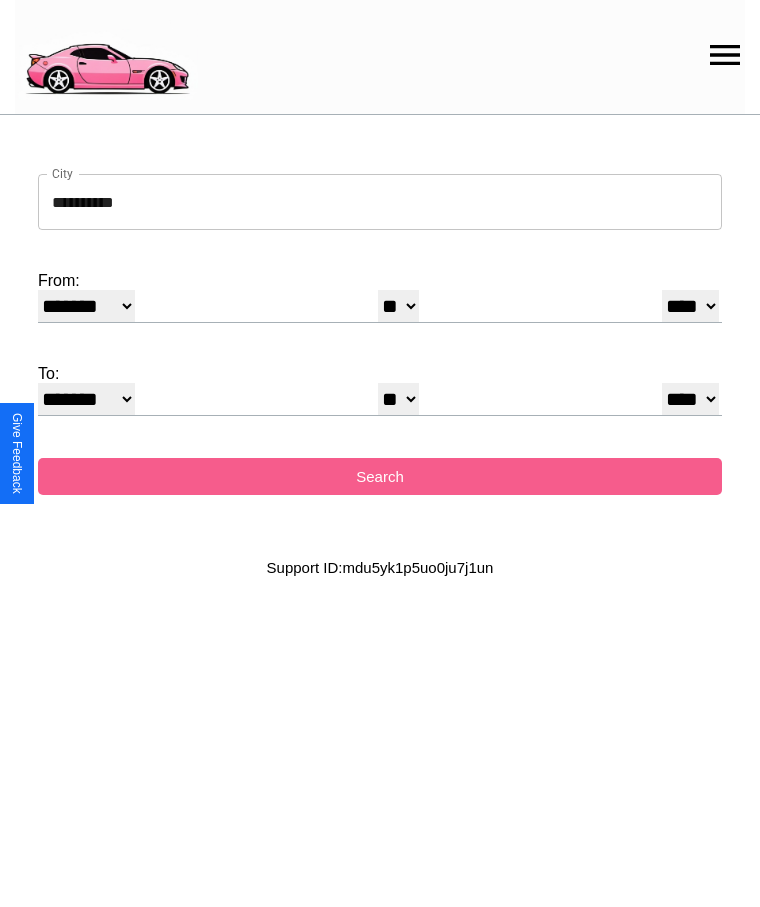 click on "******* ******** ***** ***** *** **** **** ****** ********* ******* ******** ********" at bounding box center [86, 306] 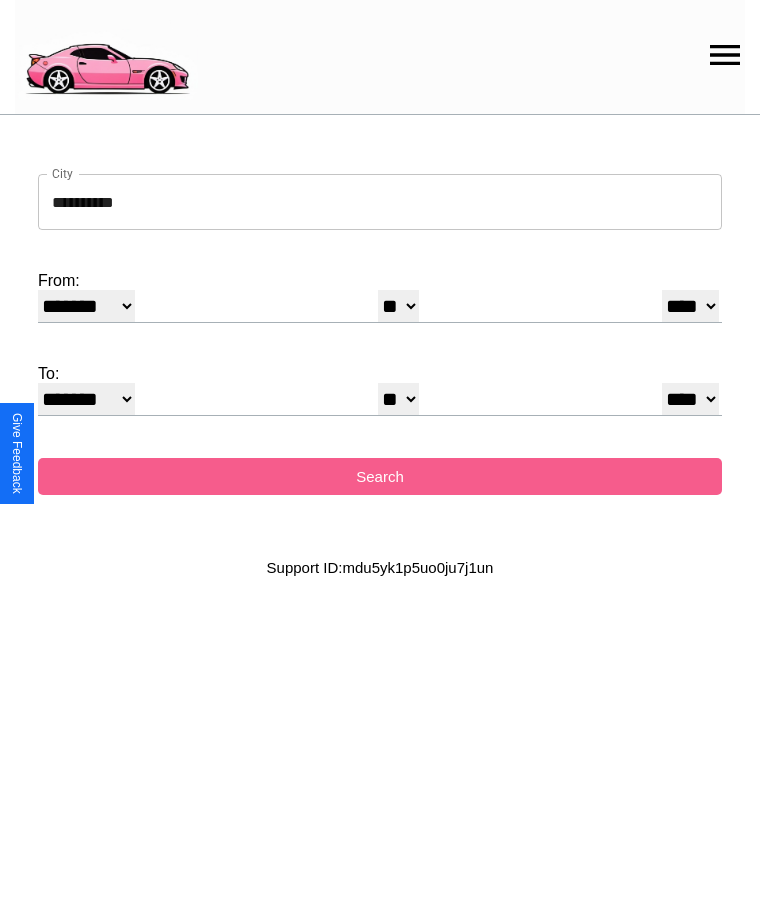 select on "*" 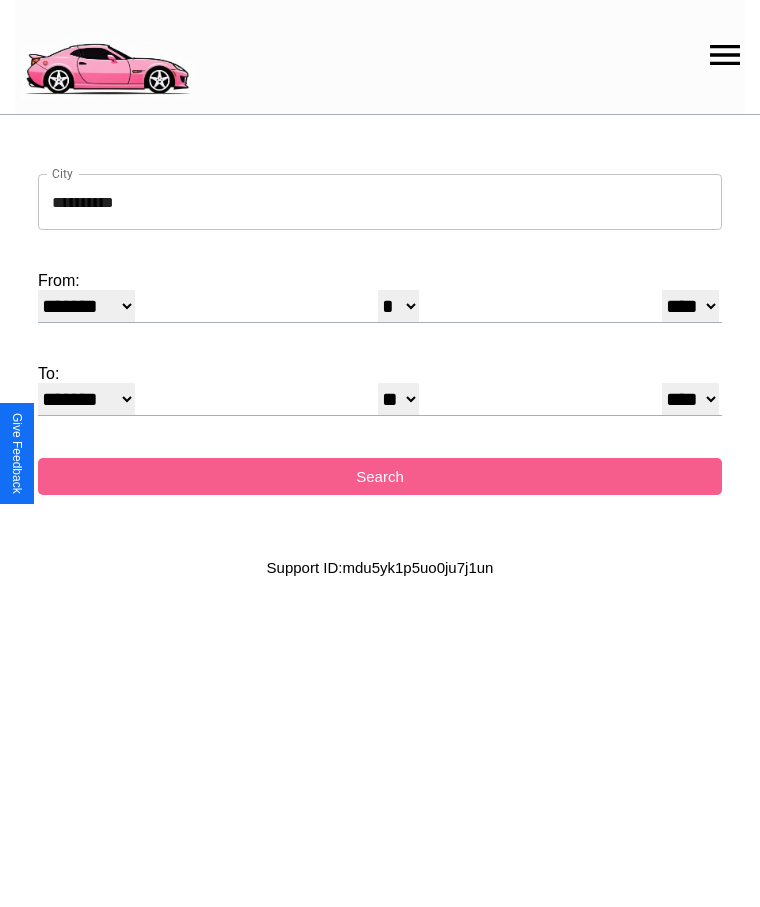 click on "**** **** **** **** **** **** **** **** **** ****" at bounding box center (690, 306) 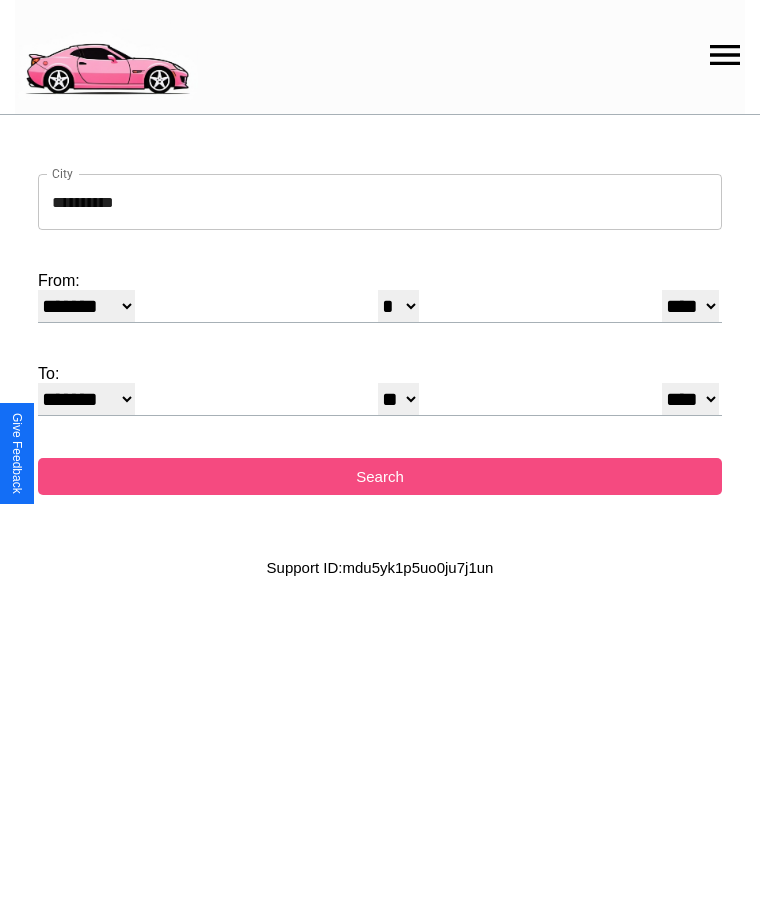 click on "Search" at bounding box center [380, 476] 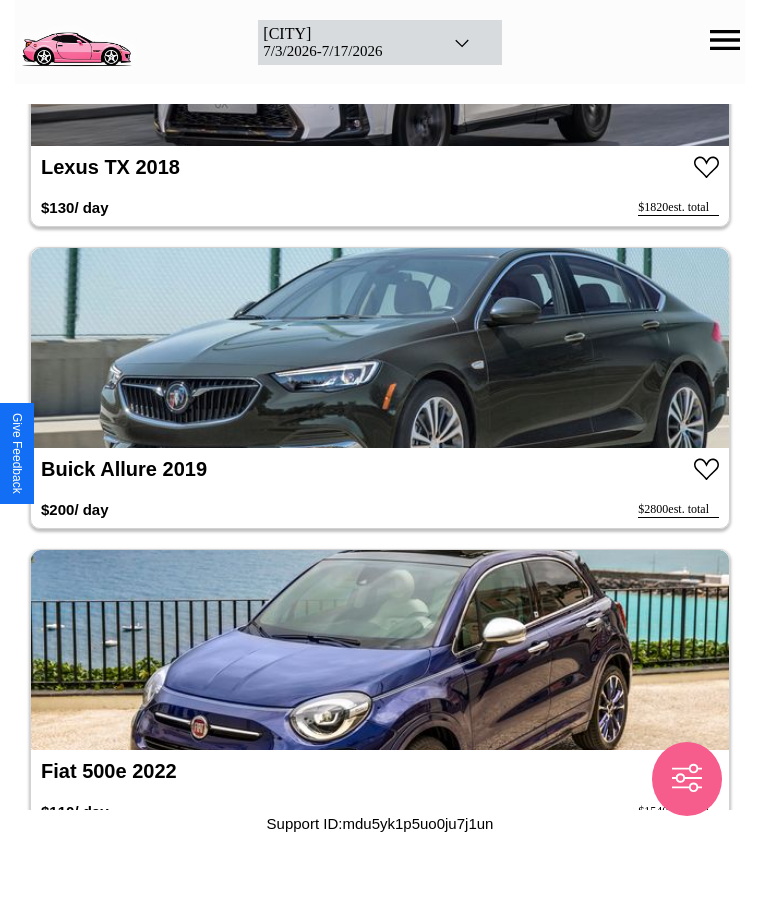 scroll, scrollTop: 8576, scrollLeft: 0, axis: vertical 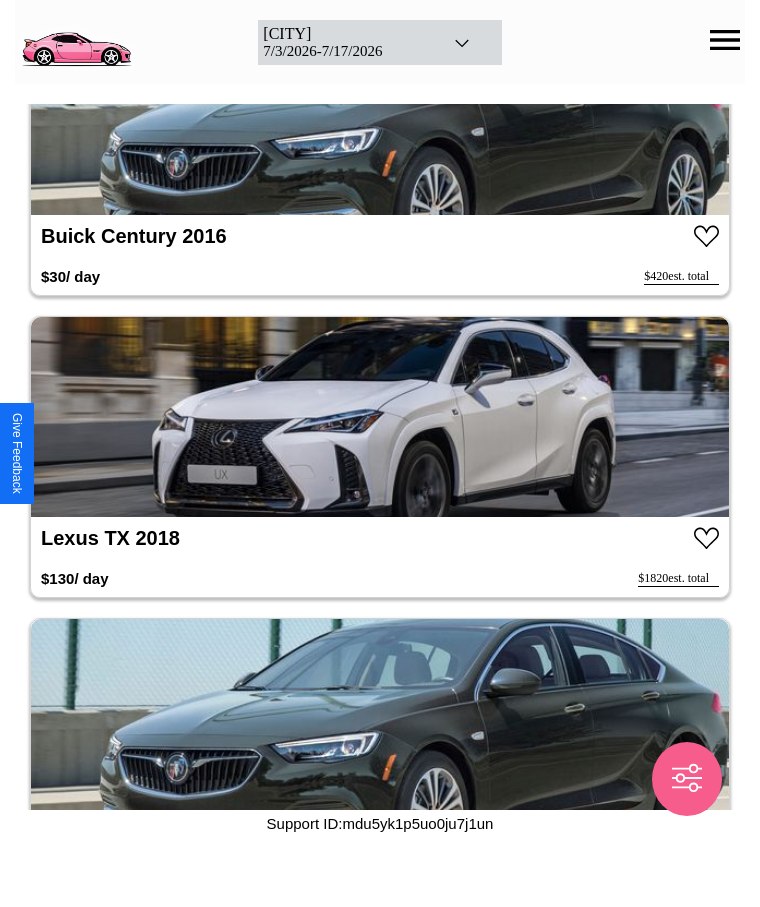 click at bounding box center (380, 417) 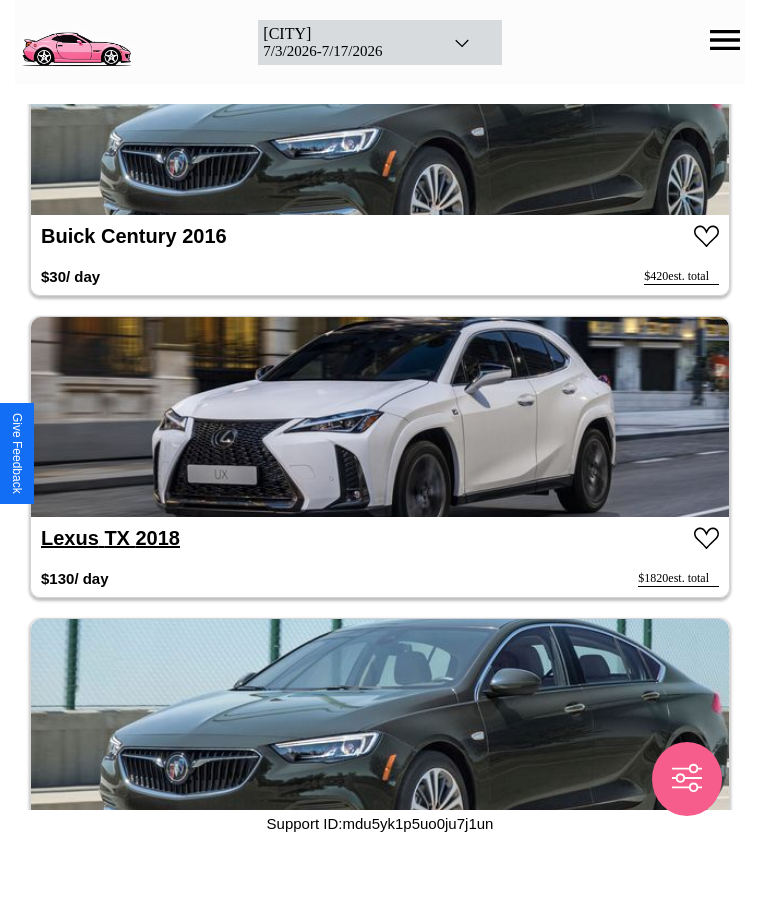 click on "Lexus TX 2018" at bounding box center [110, 538] 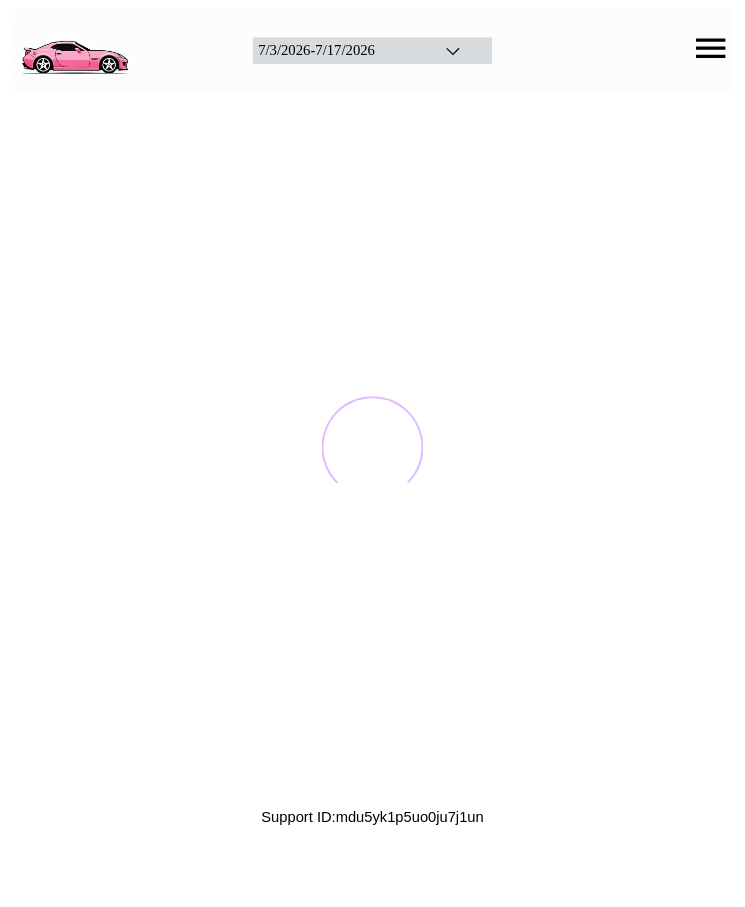 scroll, scrollTop: 0, scrollLeft: 0, axis: both 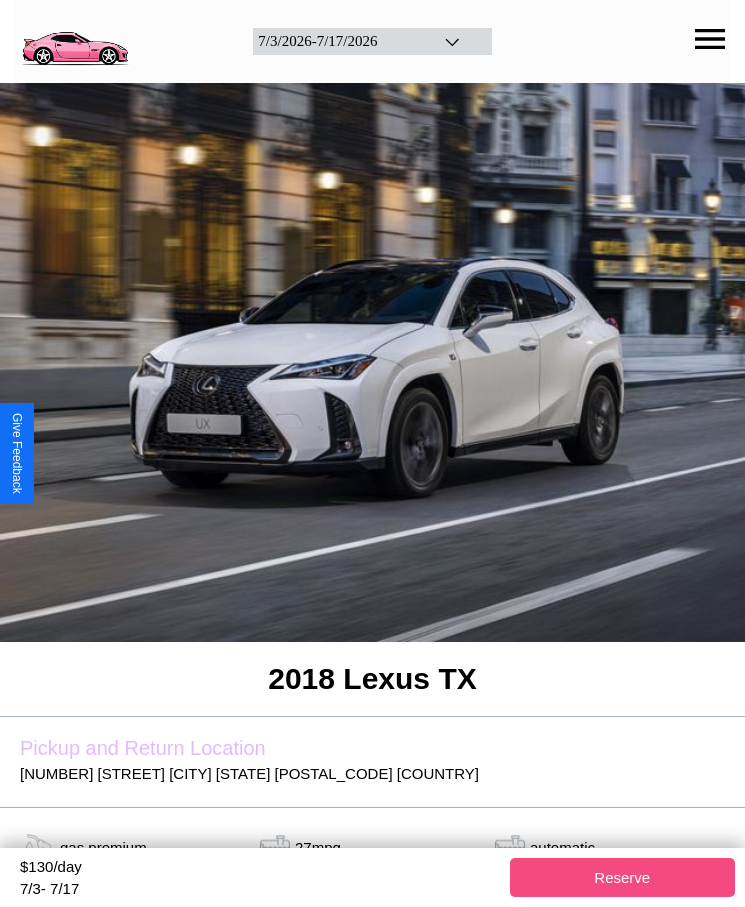 click on "Reserve" at bounding box center (623, 877) 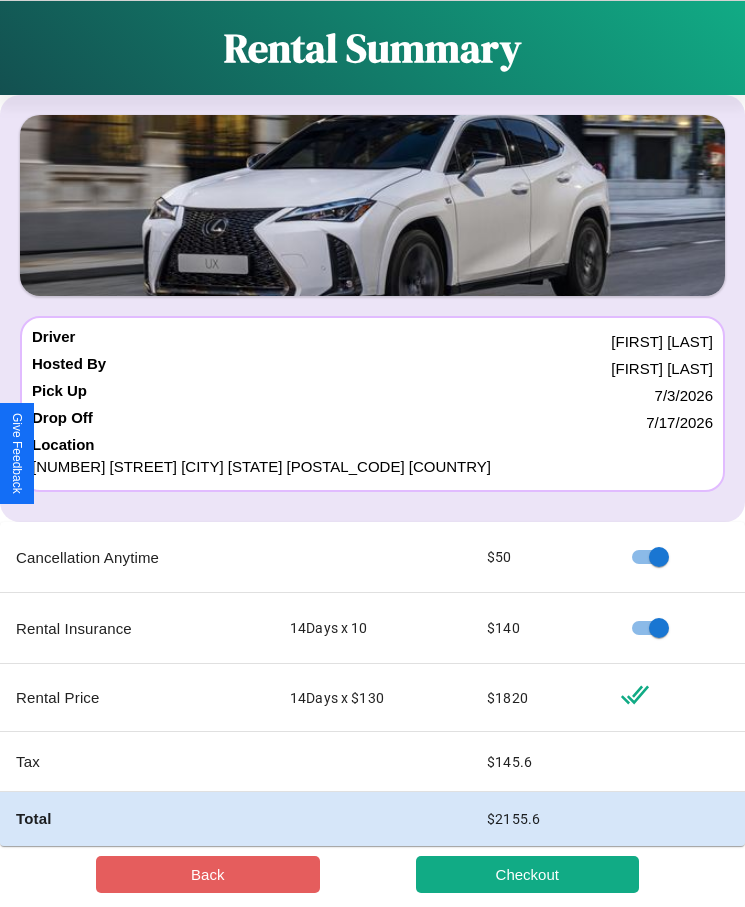 scroll, scrollTop: 23, scrollLeft: 0, axis: vertical 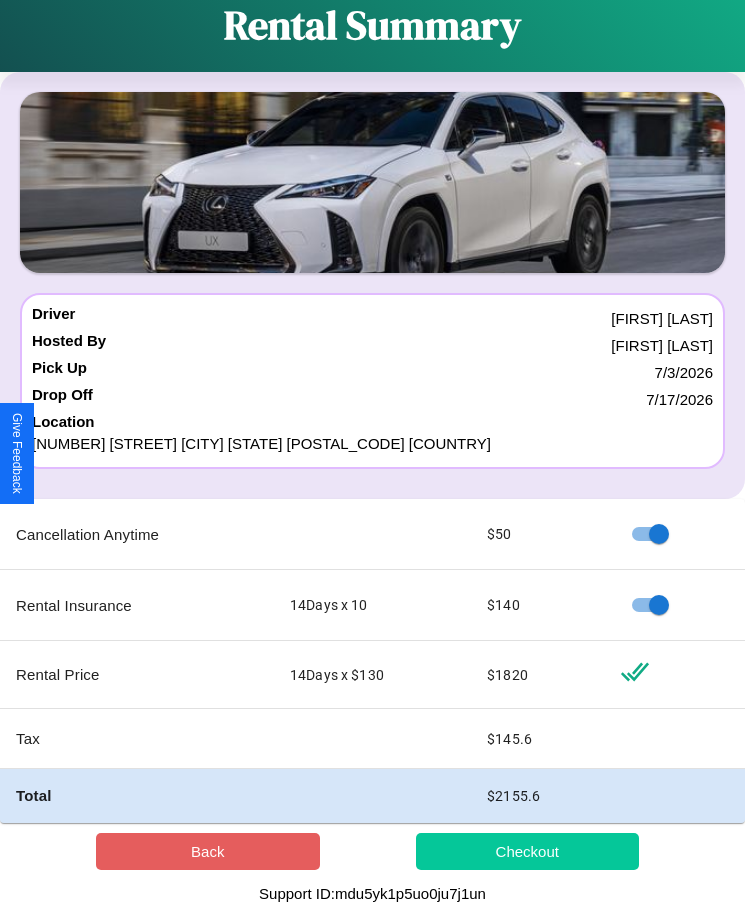 click on "Checkout" at bounding box center [528, 851] 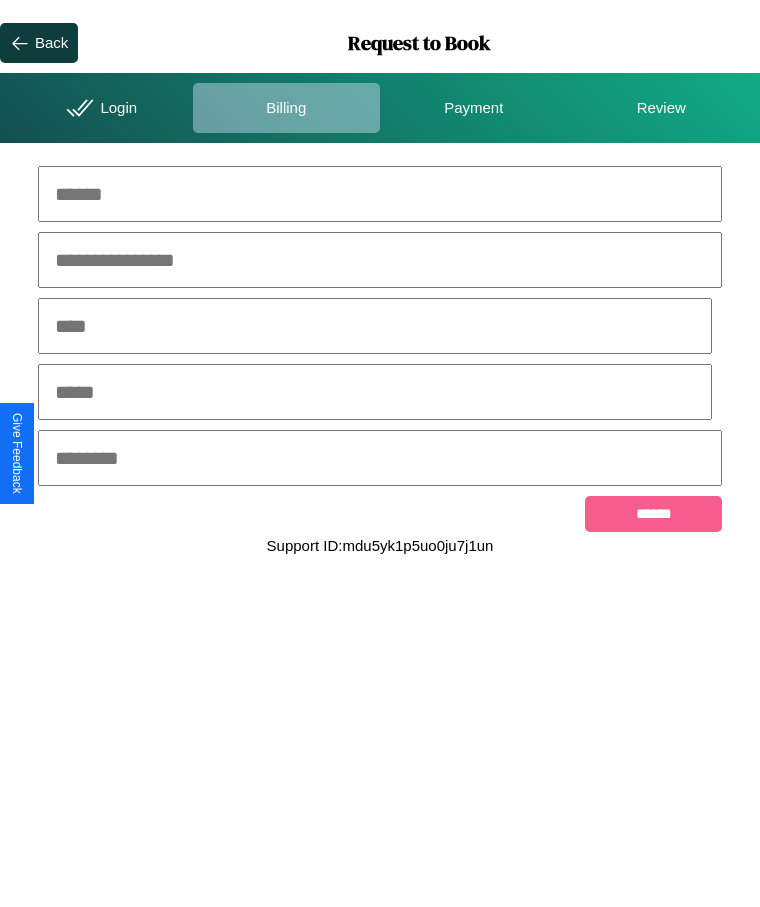 click at bounding box center [380, 194] 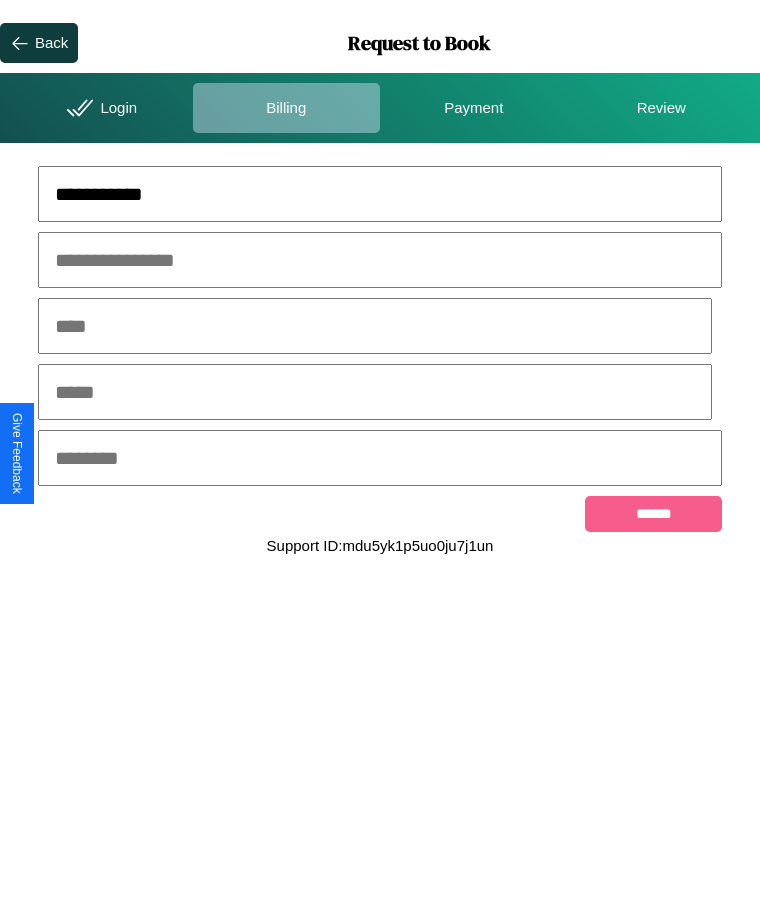 type on "**********" 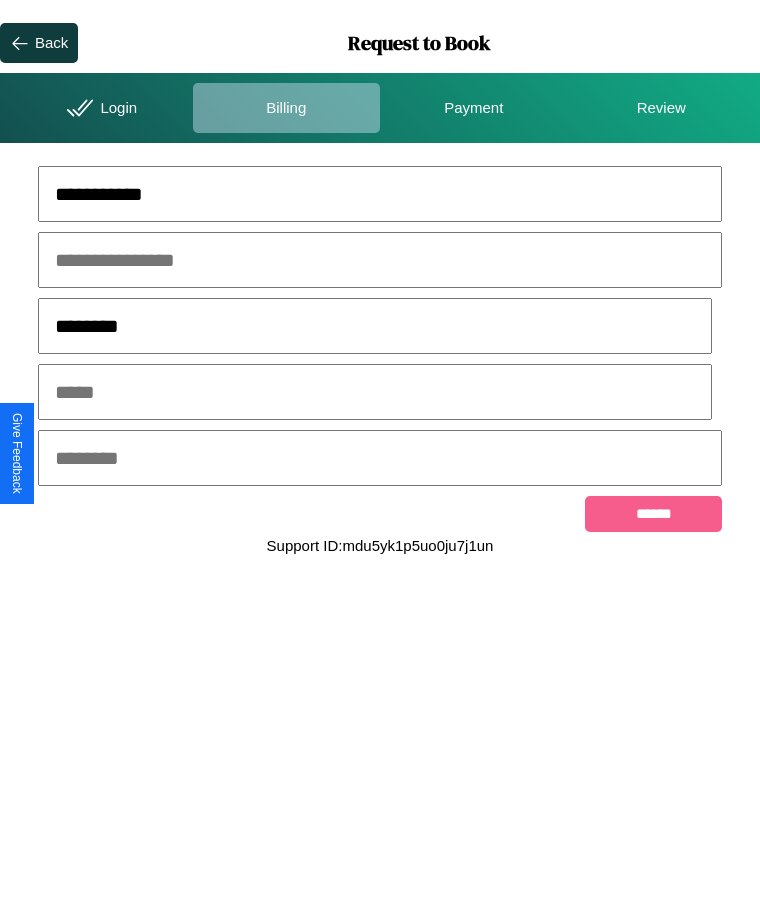 type on "********" 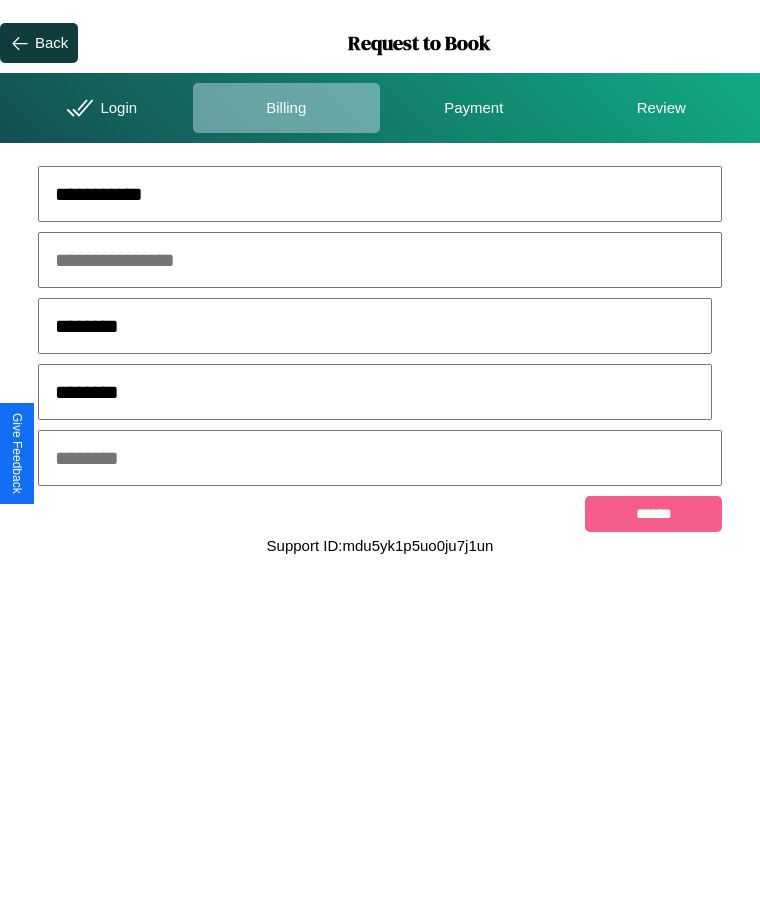 type on "********" 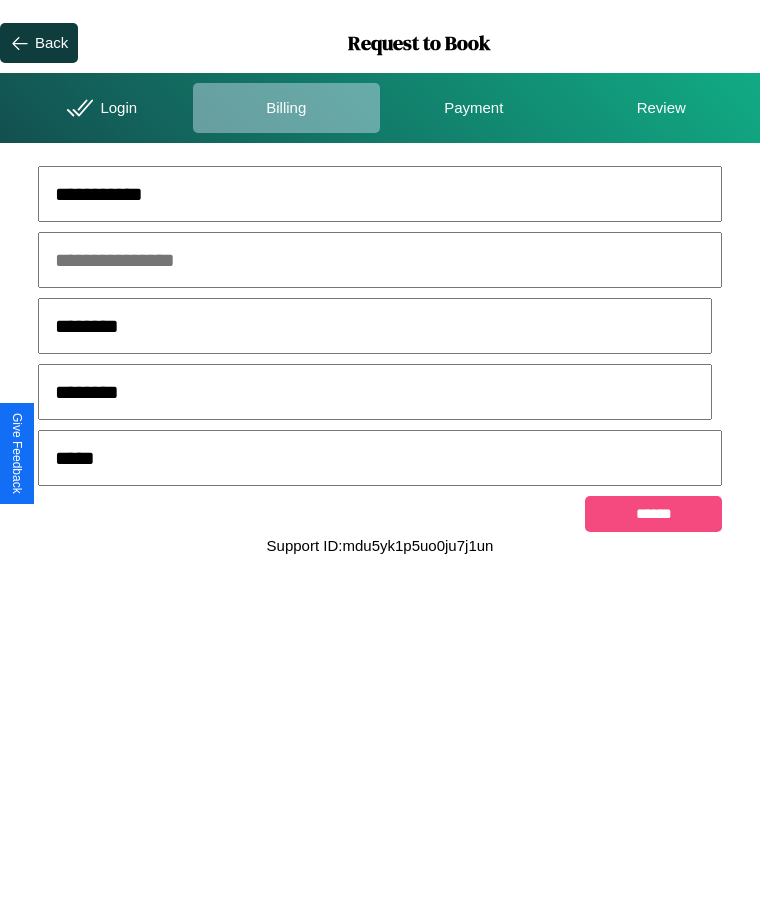 type on "*****" 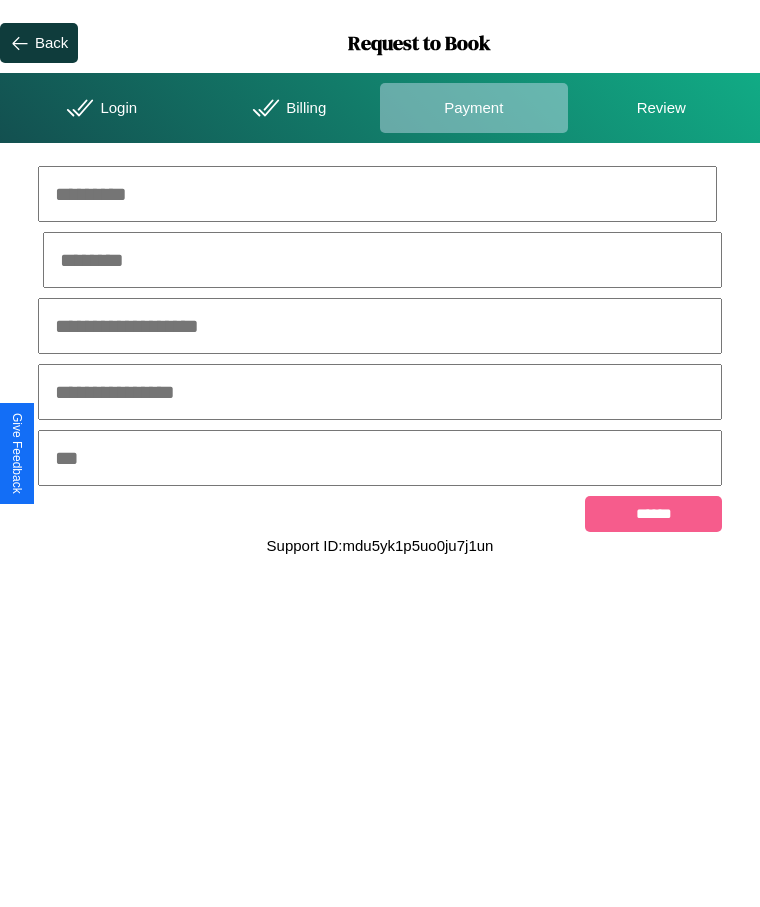 click at bounding box center (377, 194) 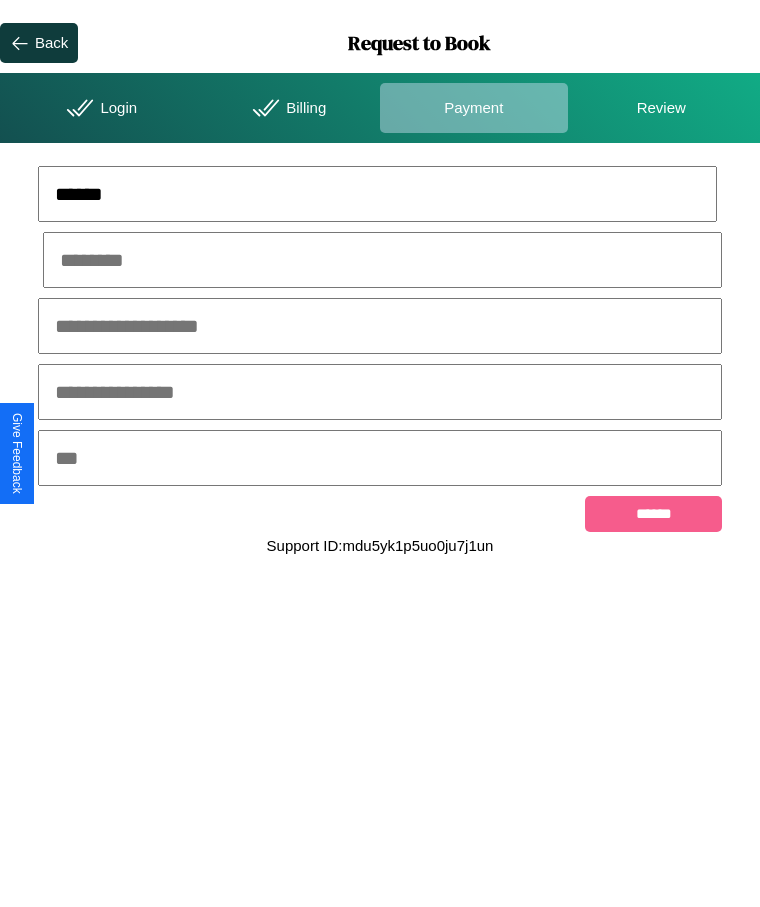 type on "******" 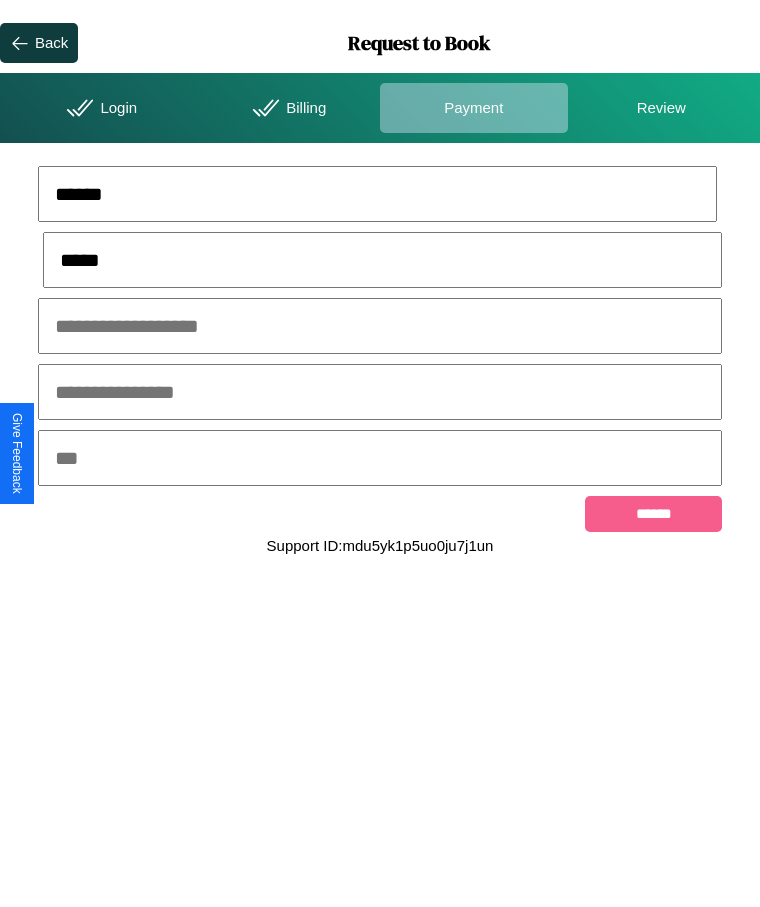 type on "*****" 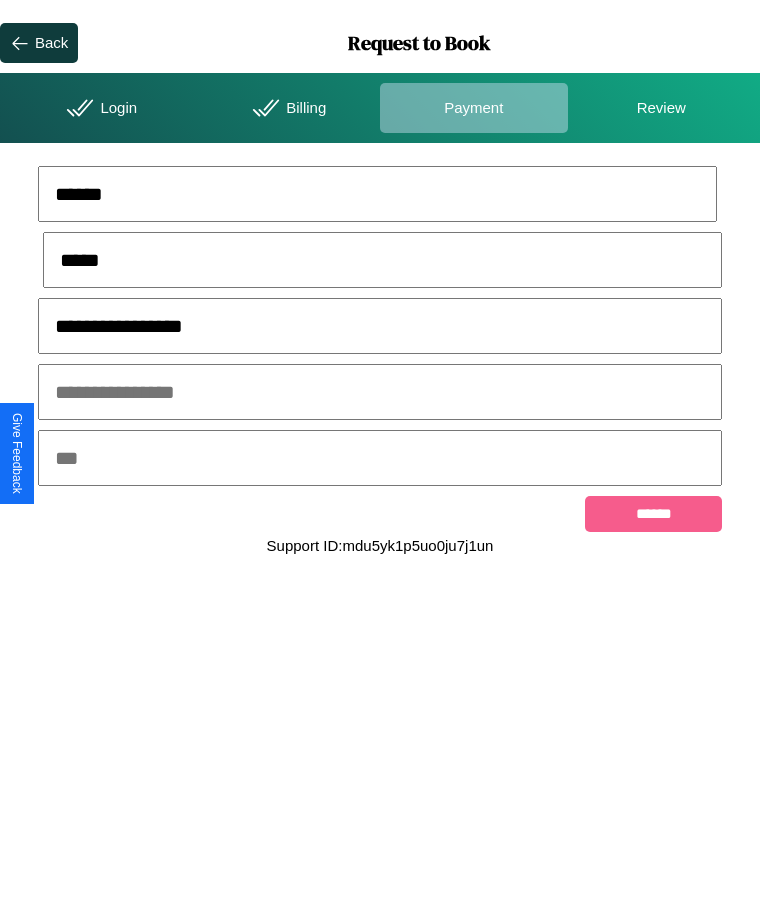 type on "**********" 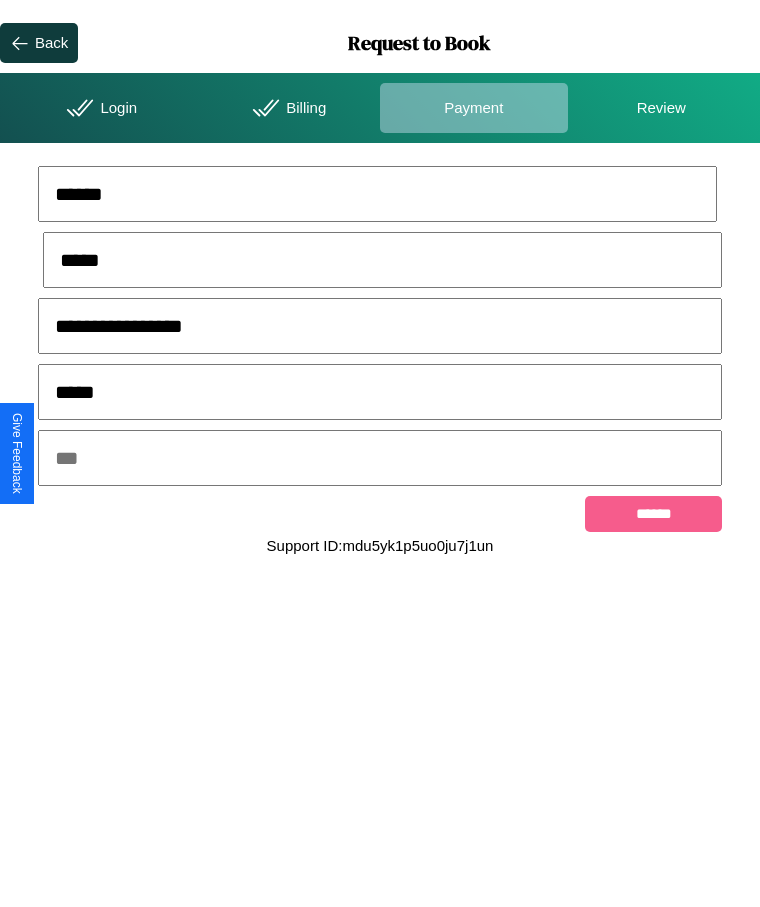type on "*****" 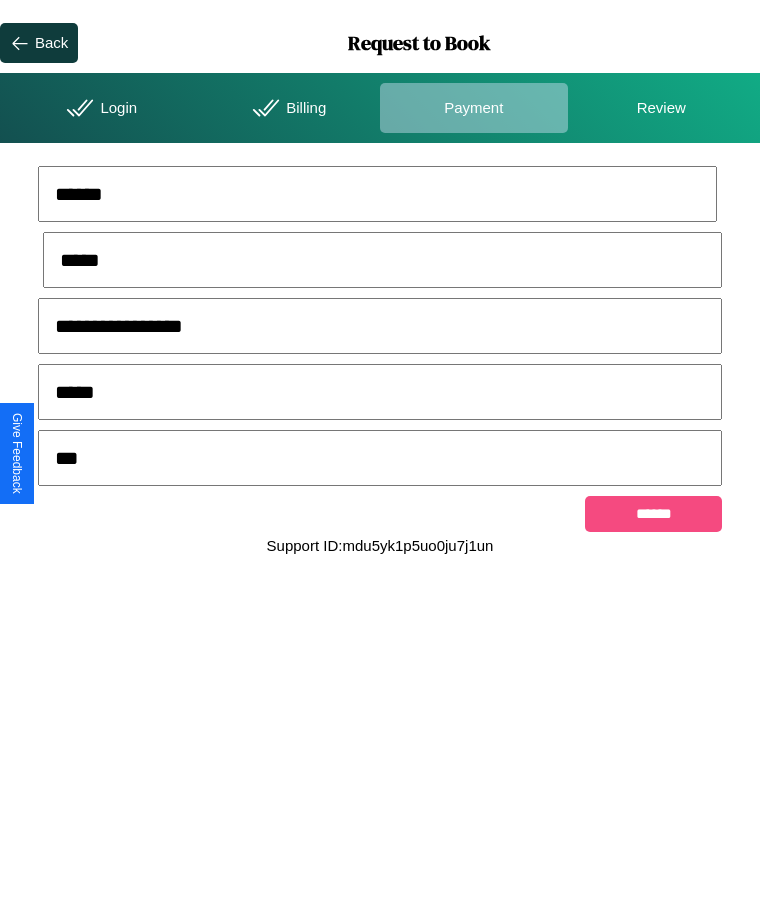type on "***" 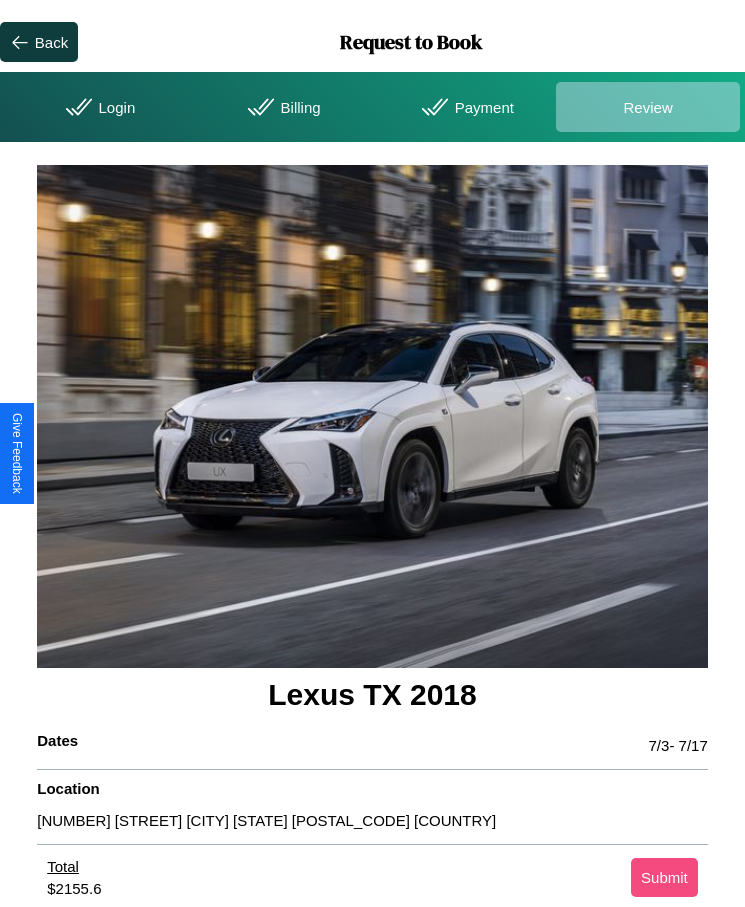 click on "Submit" at bounding box center [664, 877] 